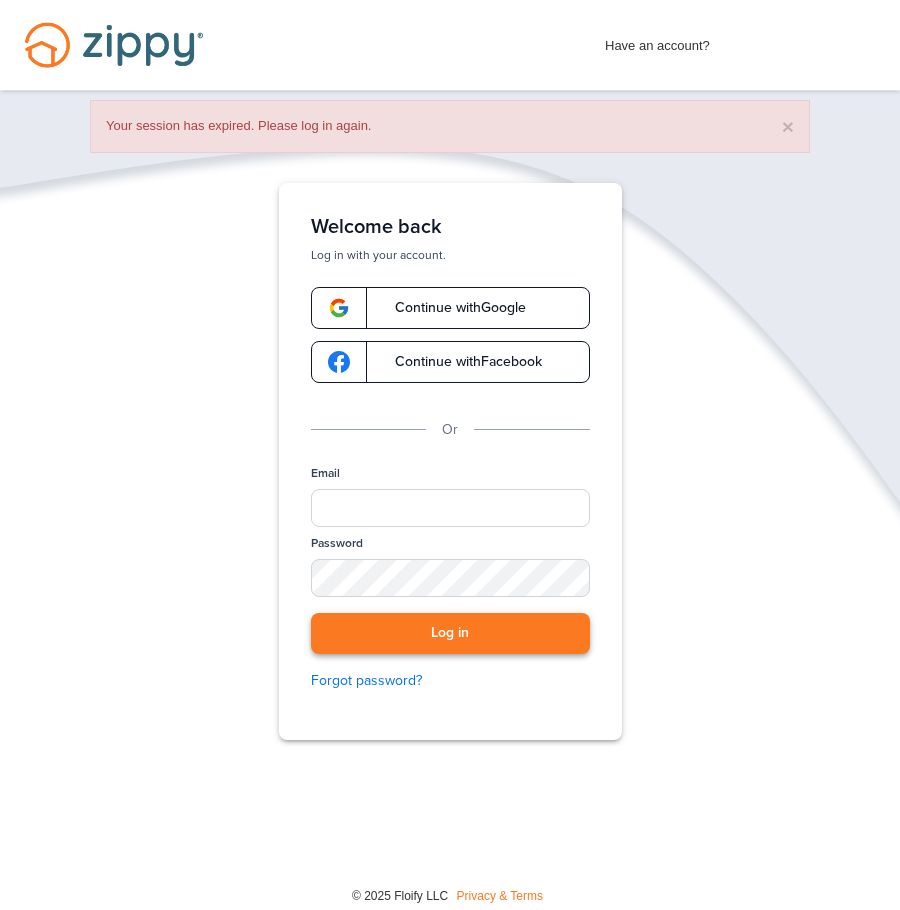 scroll, scrollTop: 0, scrollLeft: 0, axis: both 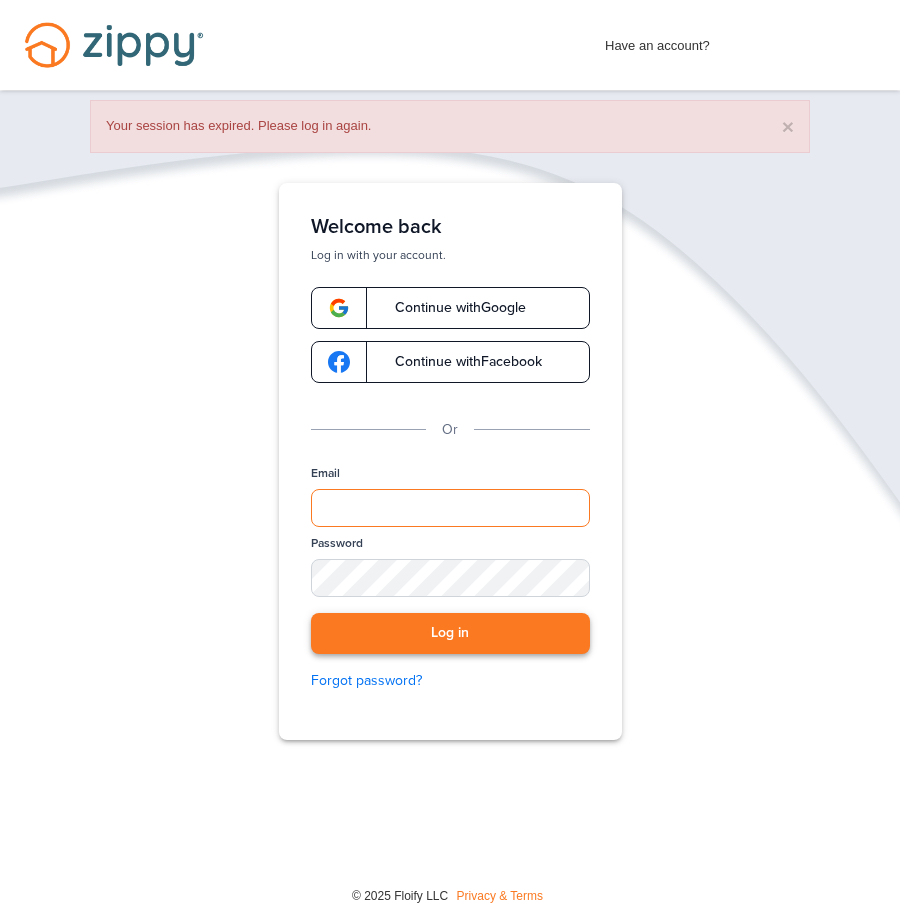 type on "**********" 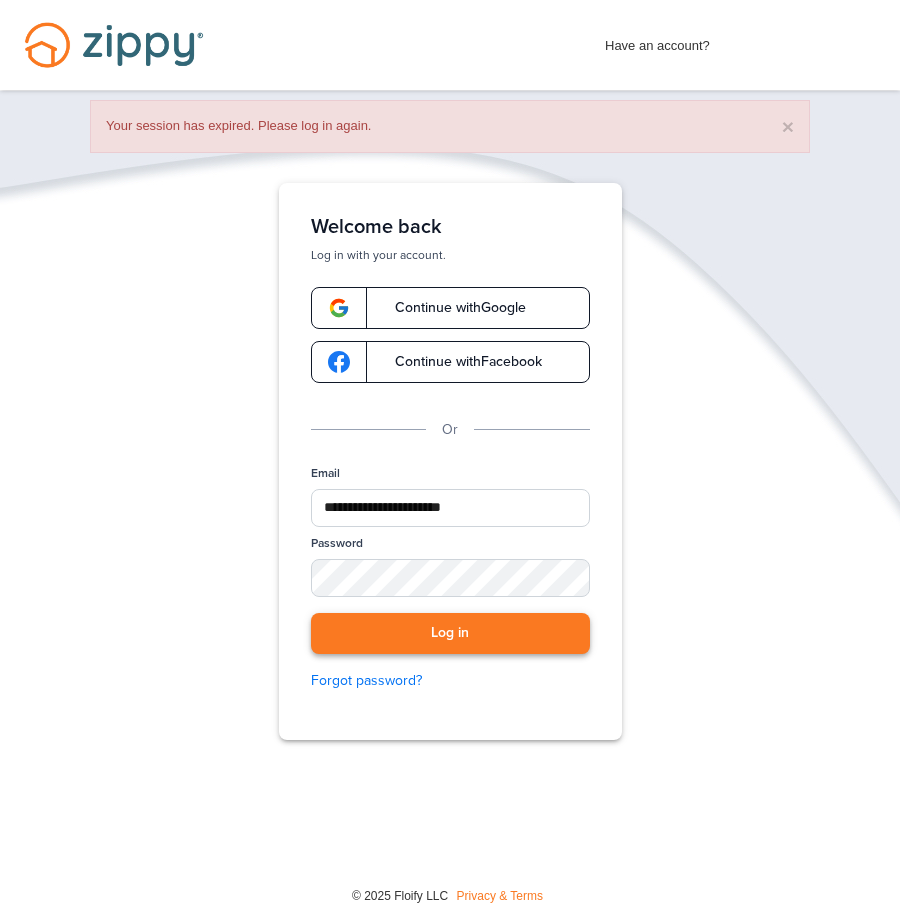 click on "Log in" at bounding box center [450, 633] 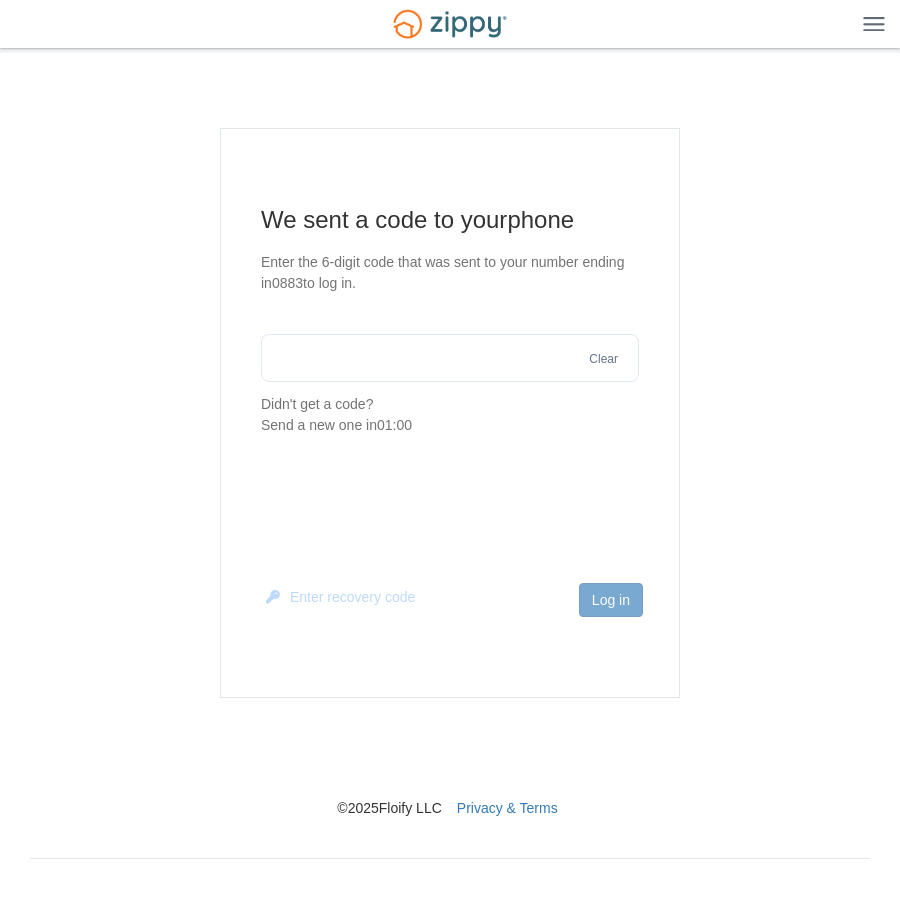 scroll, scrollTop: 0, scrollLeft: 0, axis: both 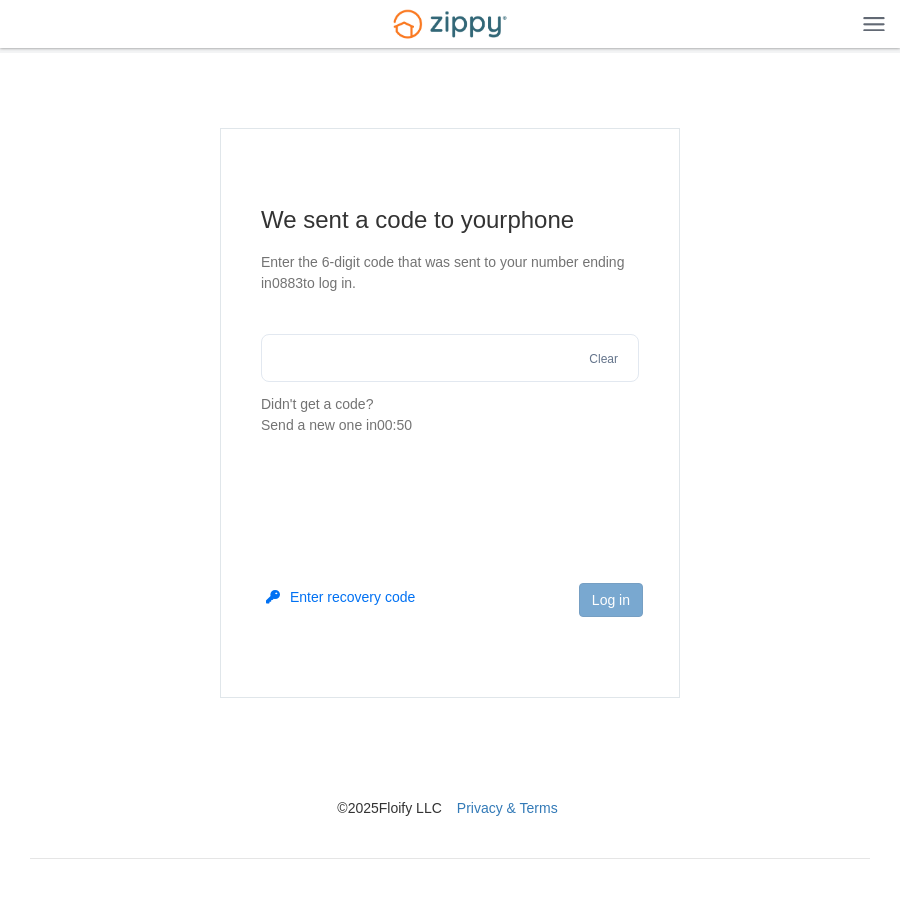 click at bounding box center (450, 358) 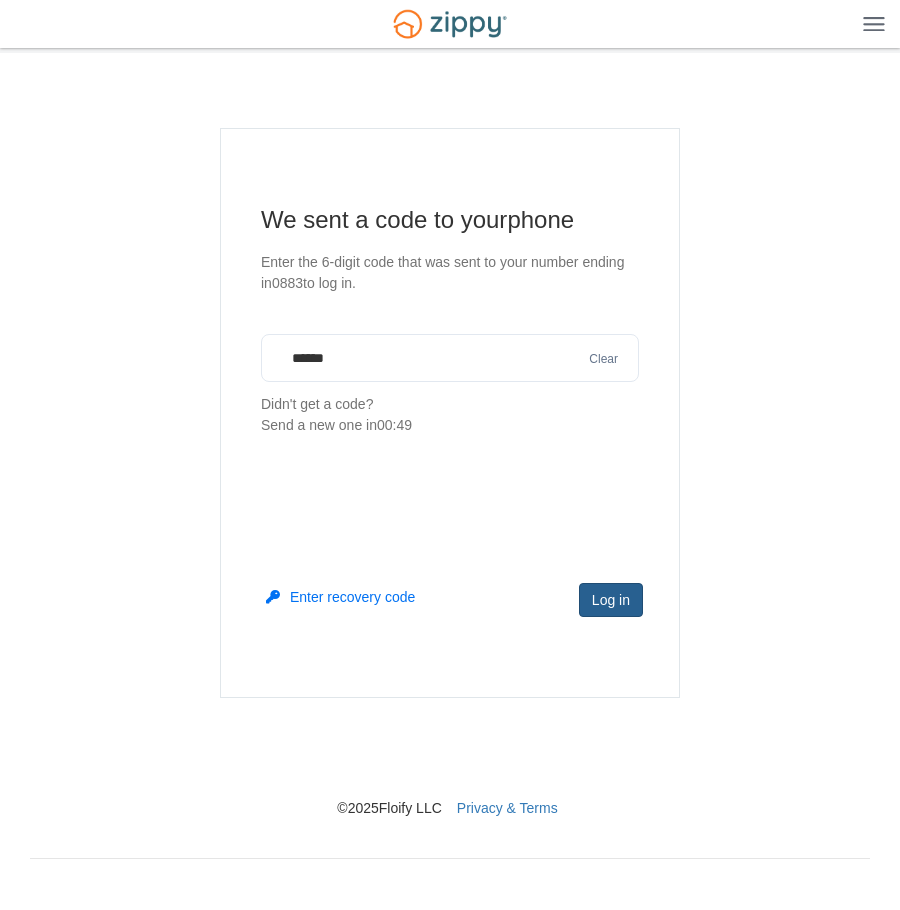 type on "******" 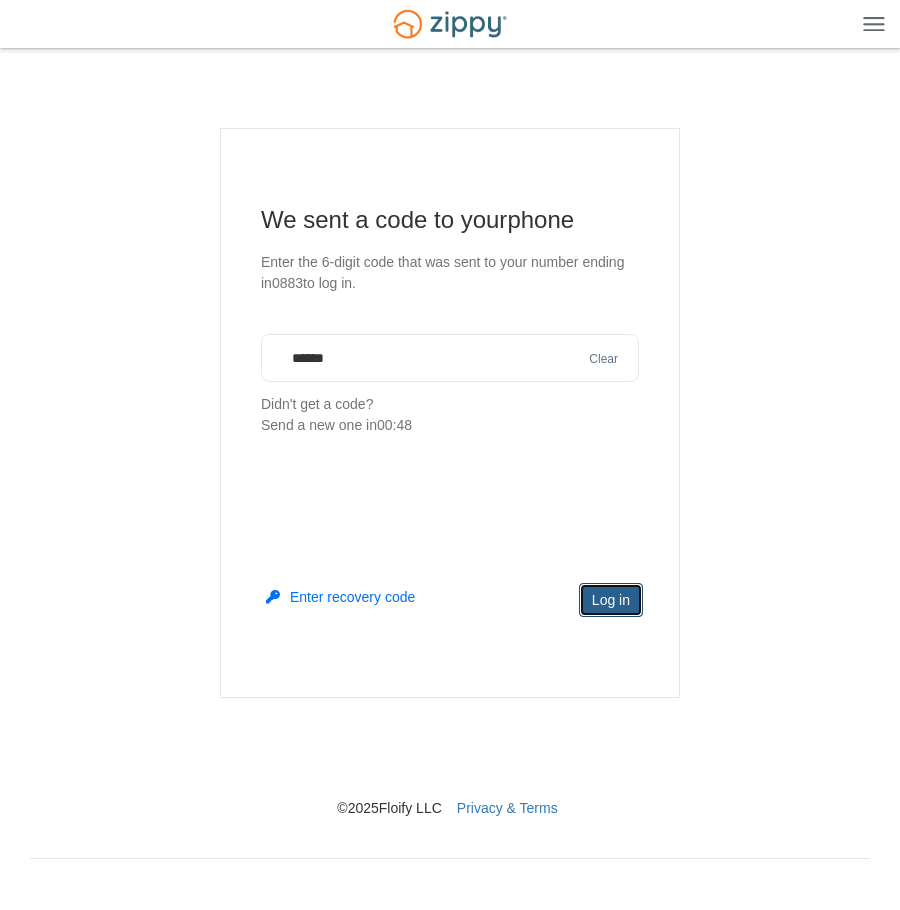 click on "Log in" at bounding box center (611, 600) 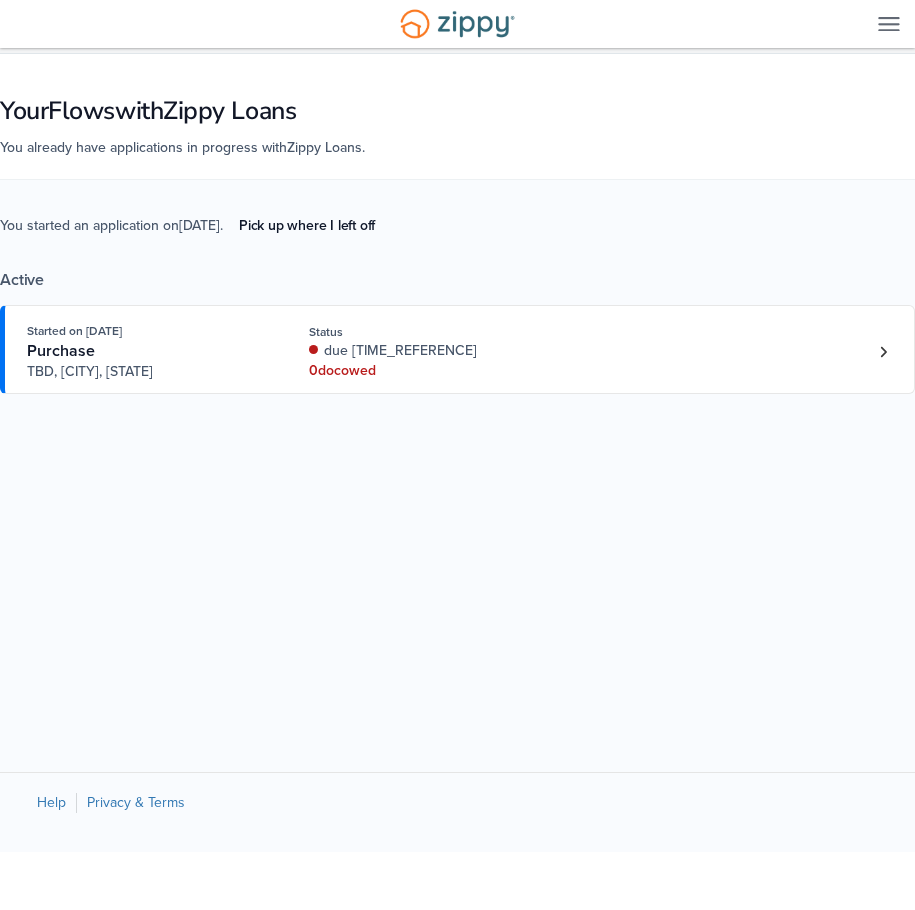 scroll, scrollTop: 0, scrollLeft: 0, axis: both 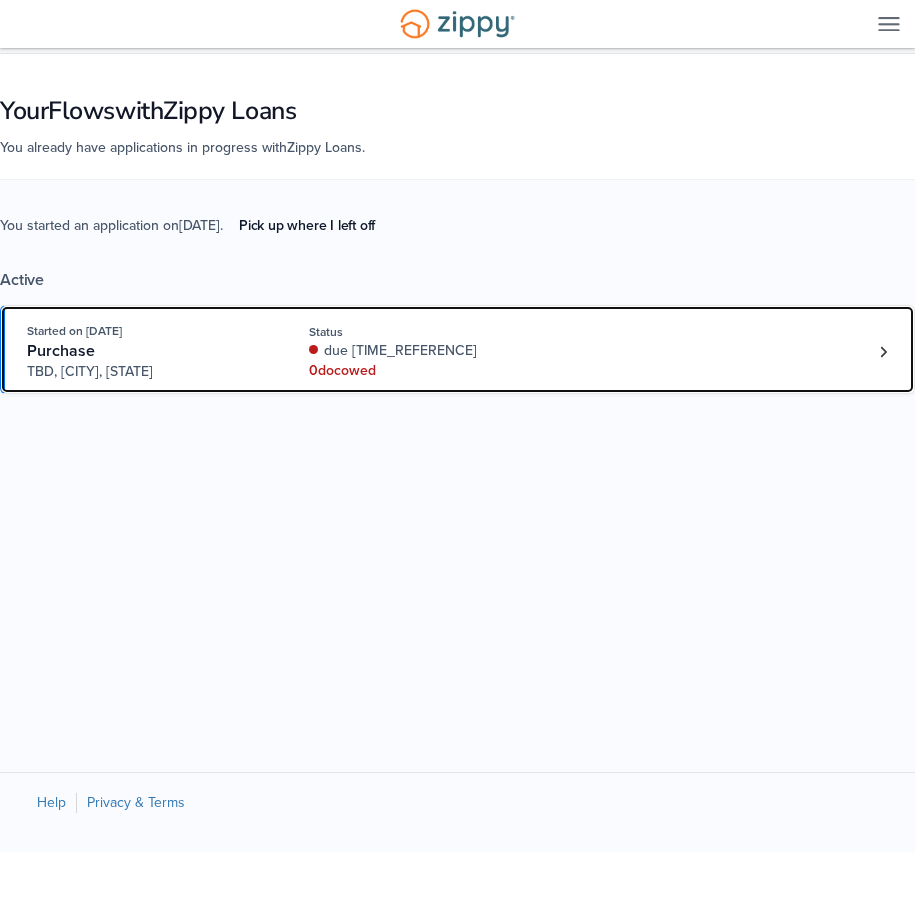 click on "0  doc  owed" at bounding box center [414, 371] 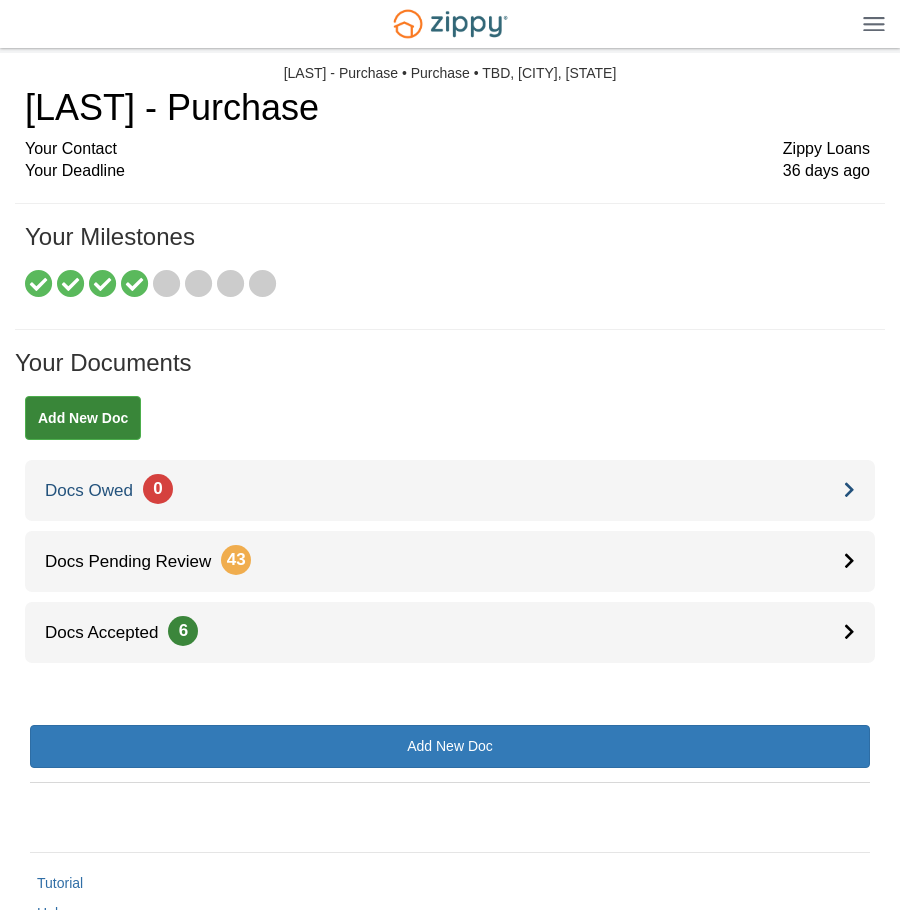 scroll, scrollTop: 0, scrollLeft: 0, axis: both 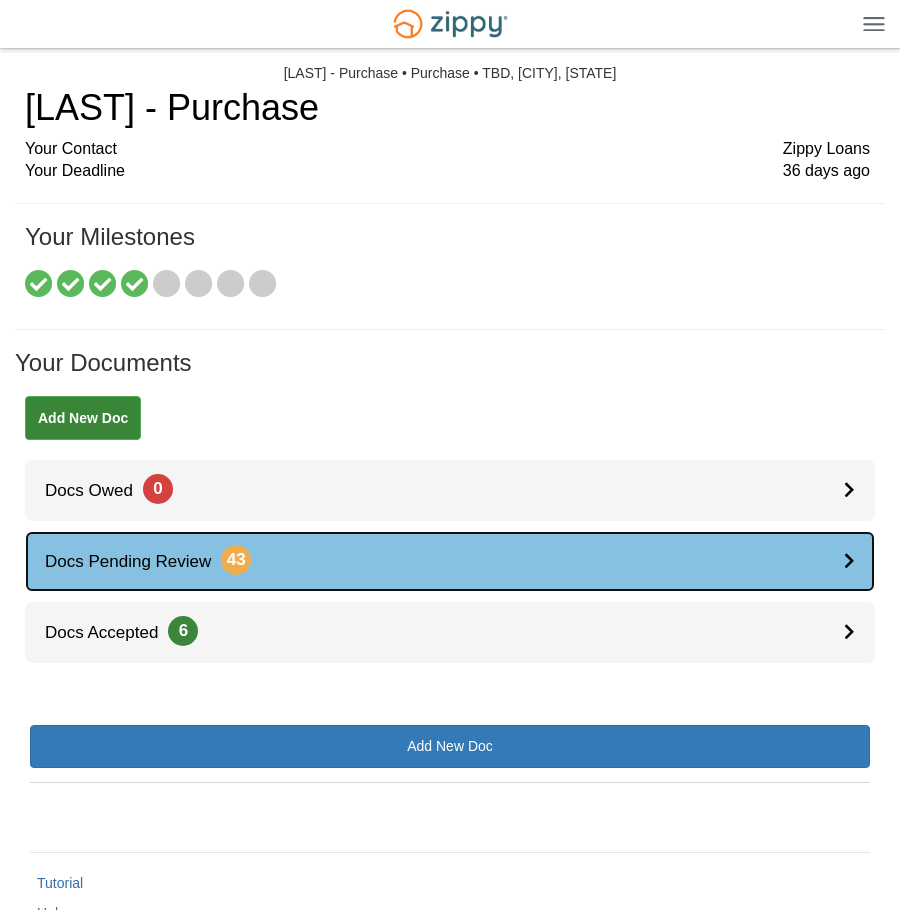 click on "Docs Pending Review 43" at bounding box center [450, 561] 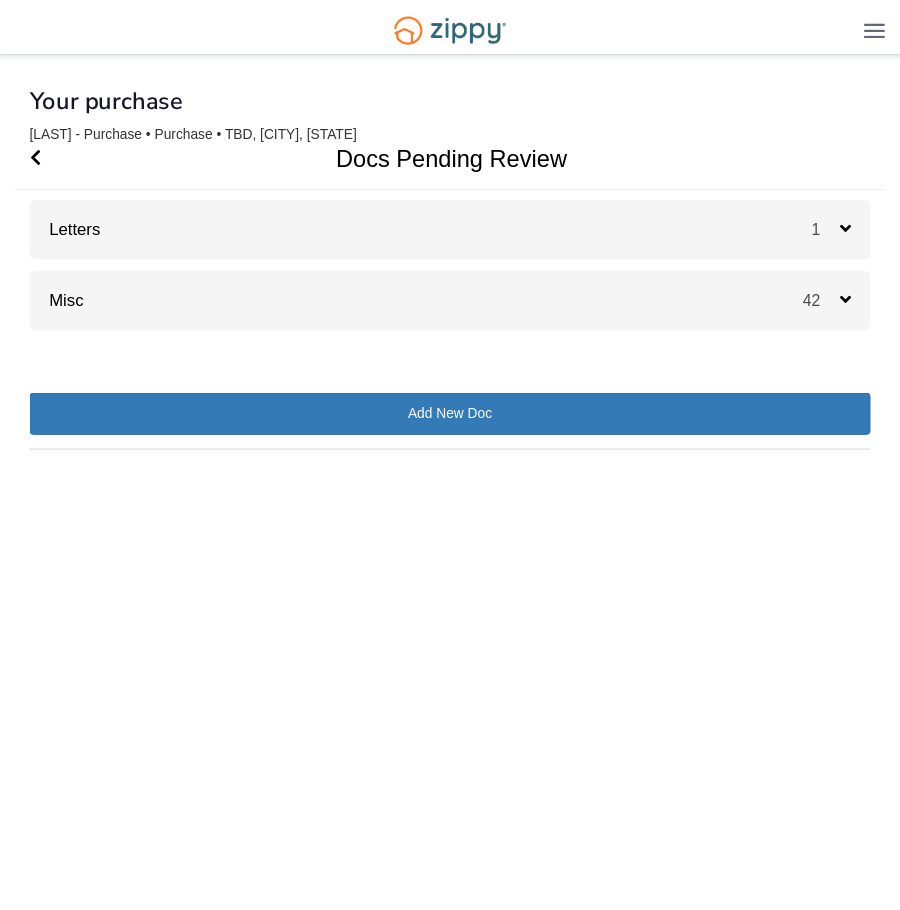 scroll, scrollTop: 0, scrollLeft: 0, axis: both 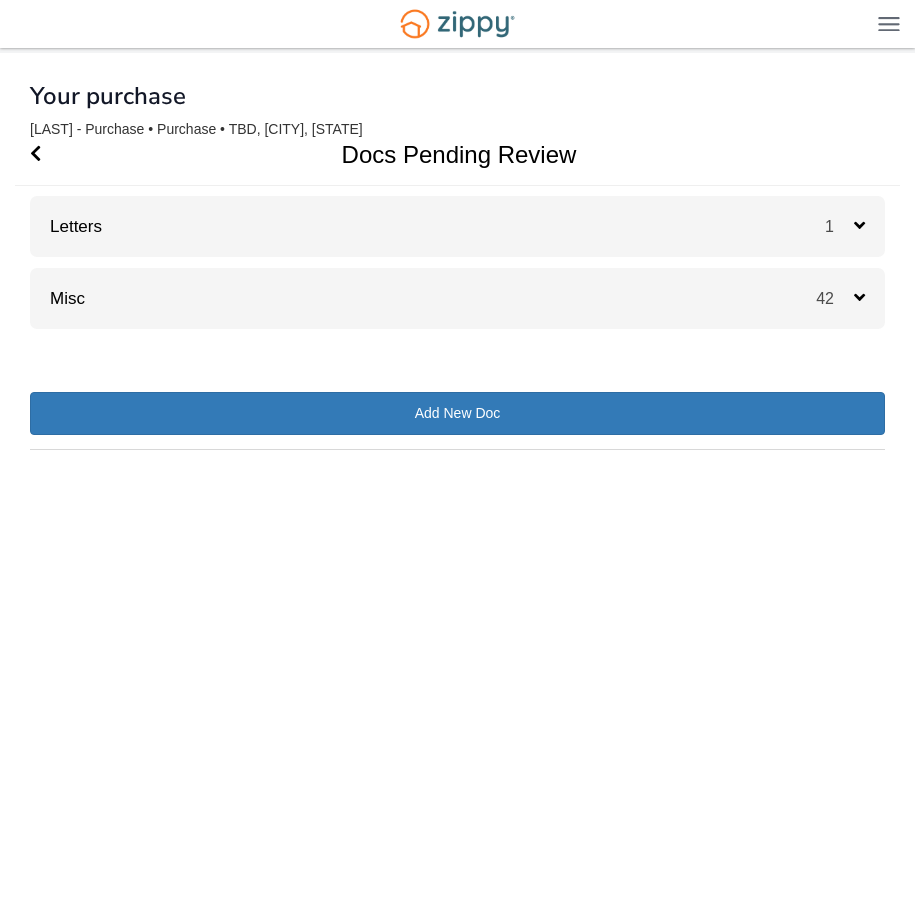 click on "Letters
1" at bounding box center [457, 226] 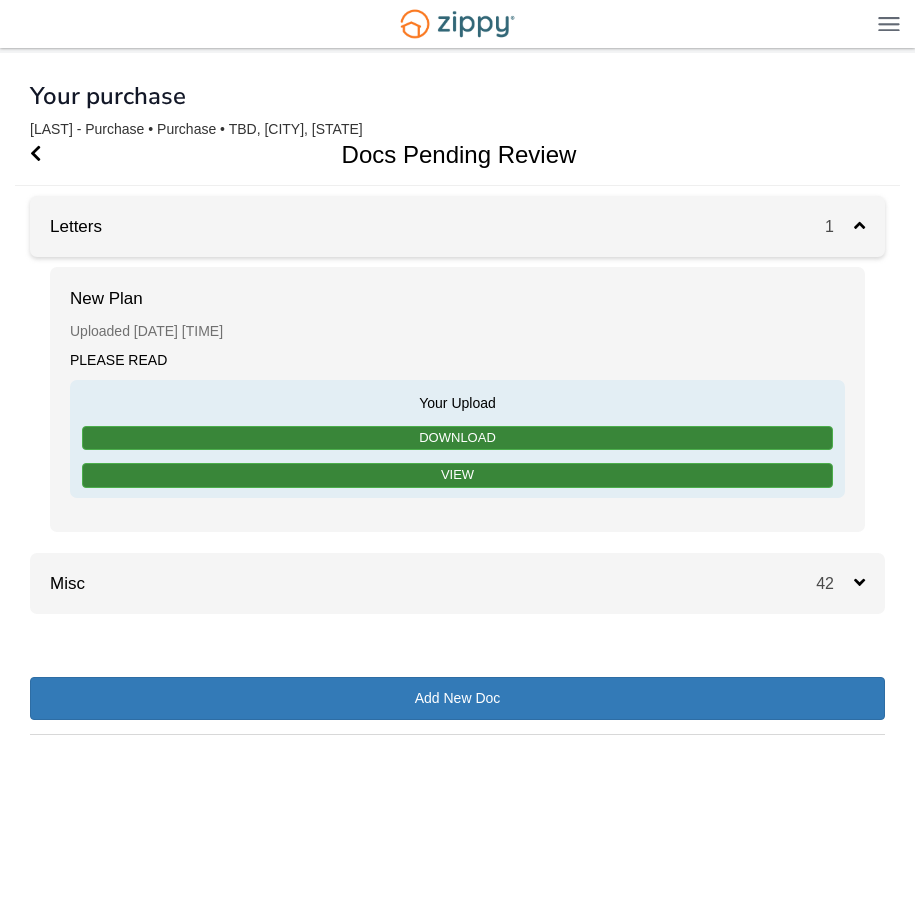 click on "Misc
42" at bounding box center (457, 583) 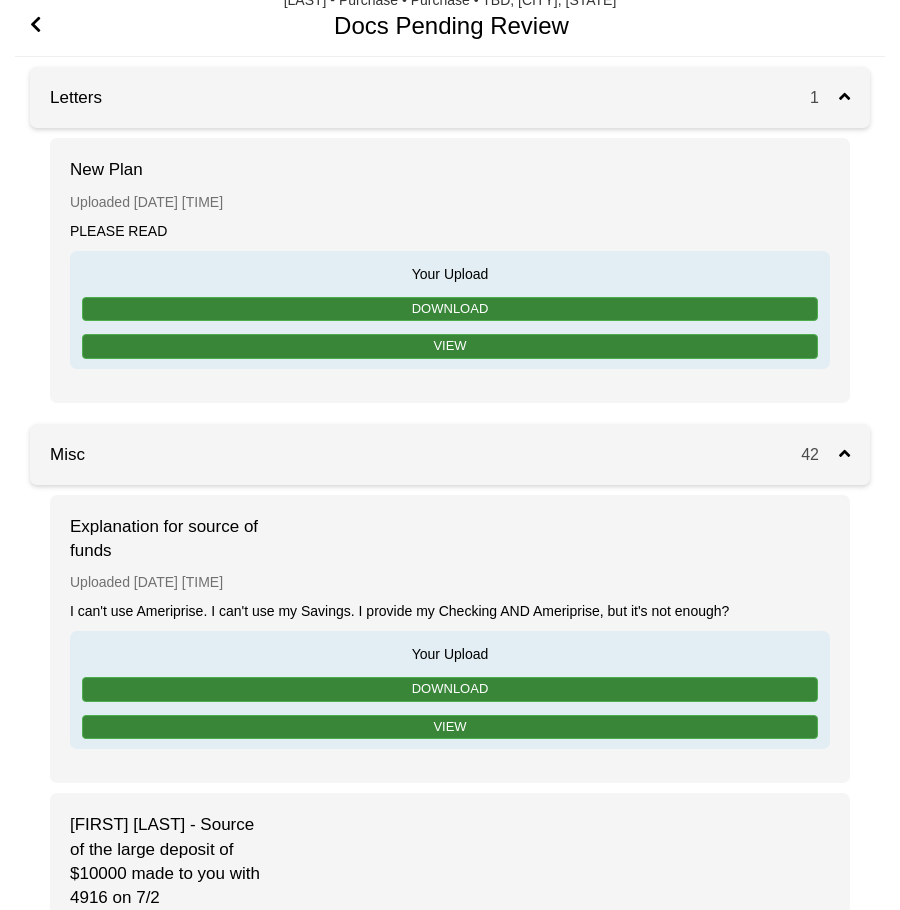 scroll, scrollTop: 0, scrollLeft: 0, axis: both 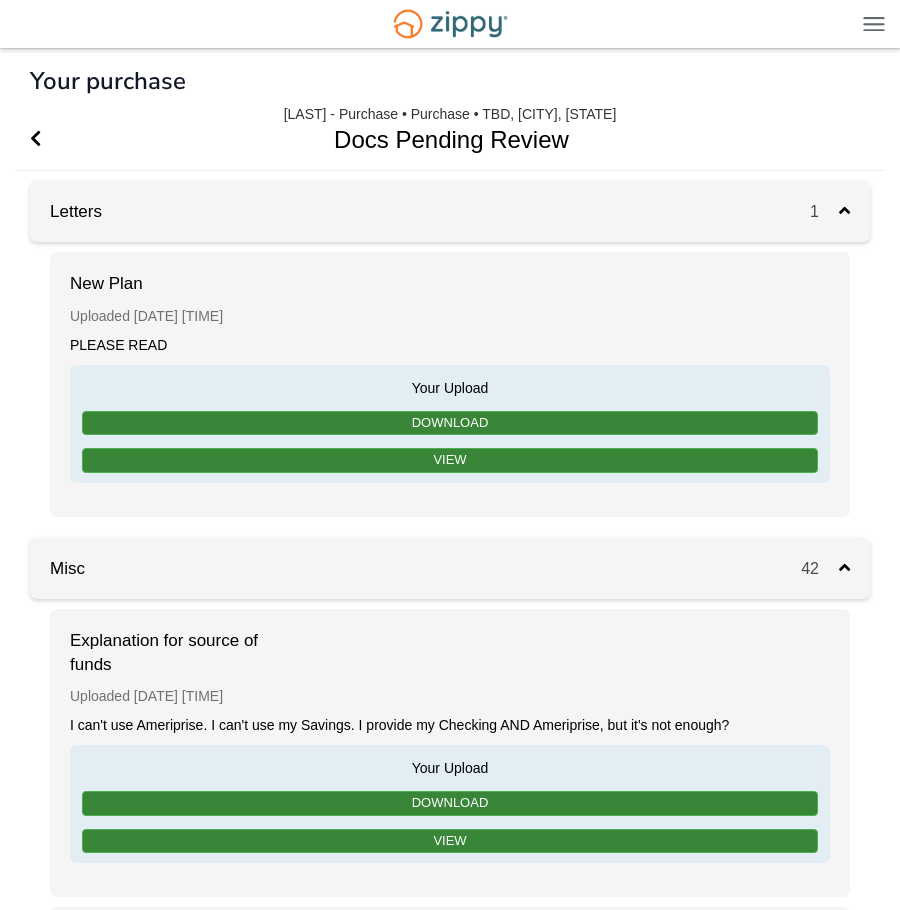 click on "Docs Pending Review" at bounding box center (438, 139) 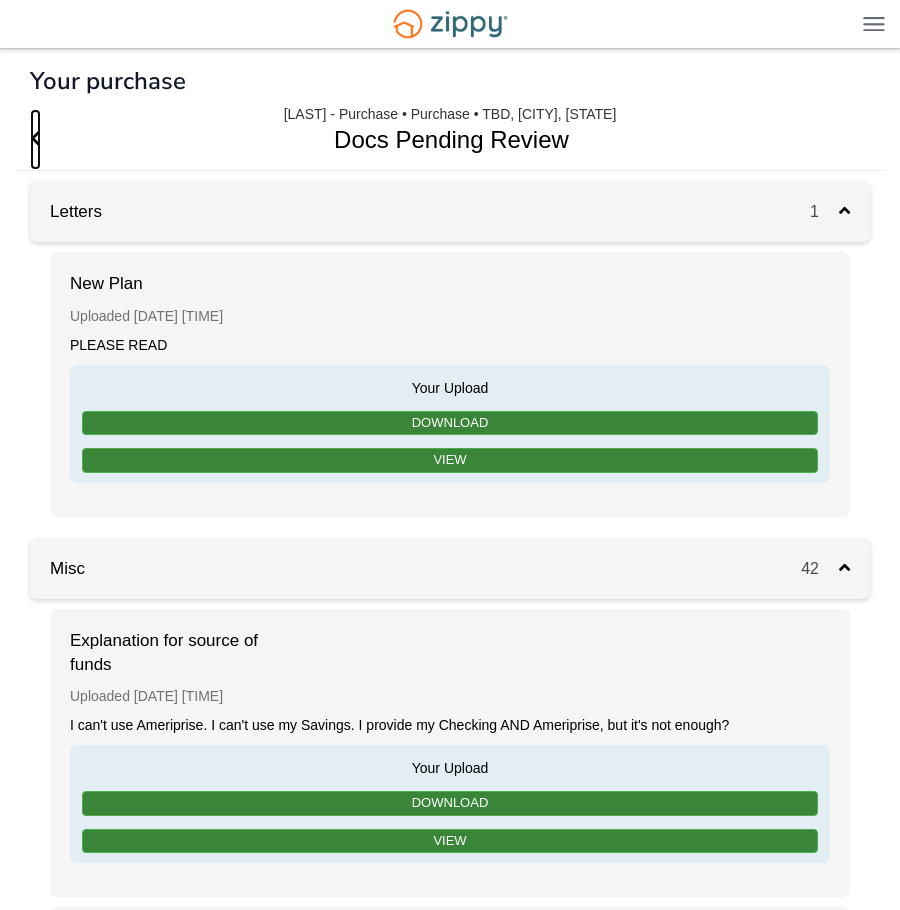 click at bounding box center [35, 138] 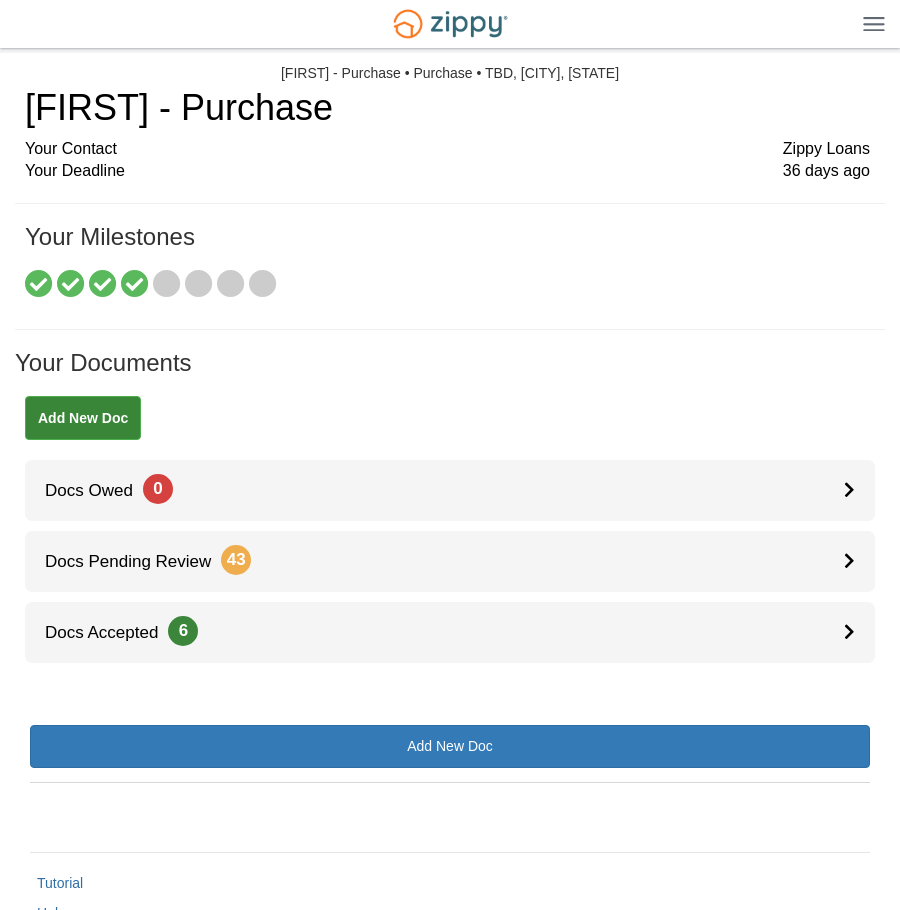 scroll, scrollTop: 0, scrollLeft: 0, axis: both 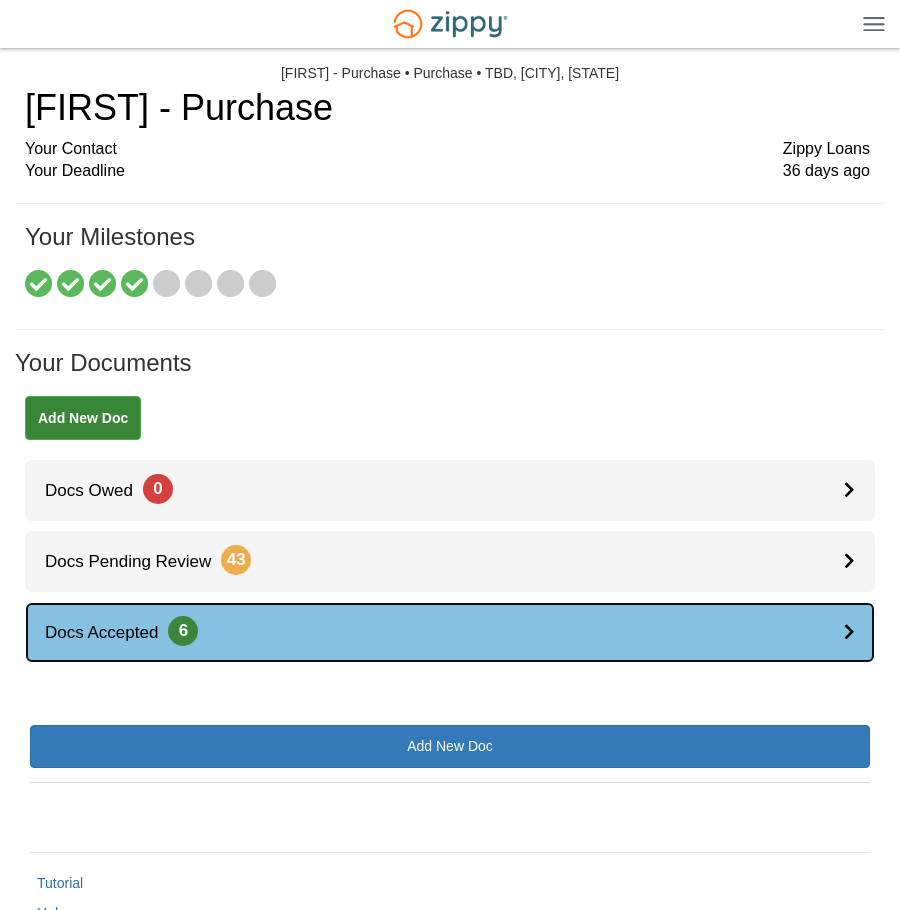 click on "Docs Accepted 6" at bounding box center [450, 632] 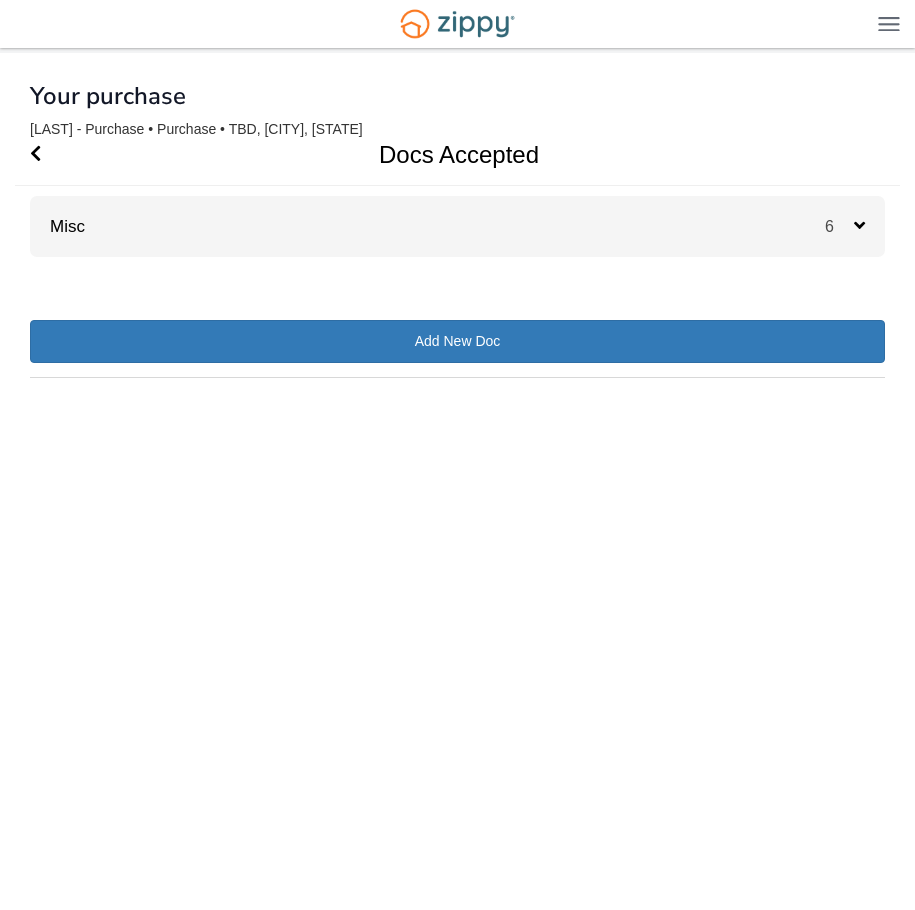 scroll, scrollTop: 0, scrollLeft: 0, axis: both 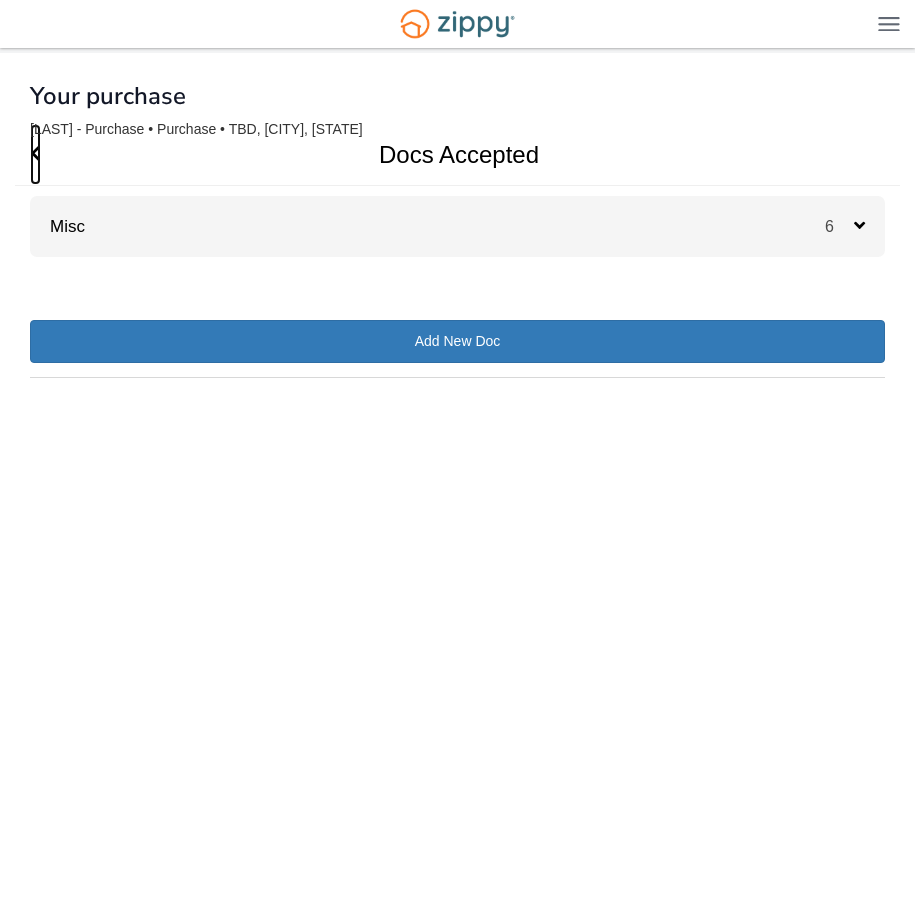 click at bounding box center [35, 153] 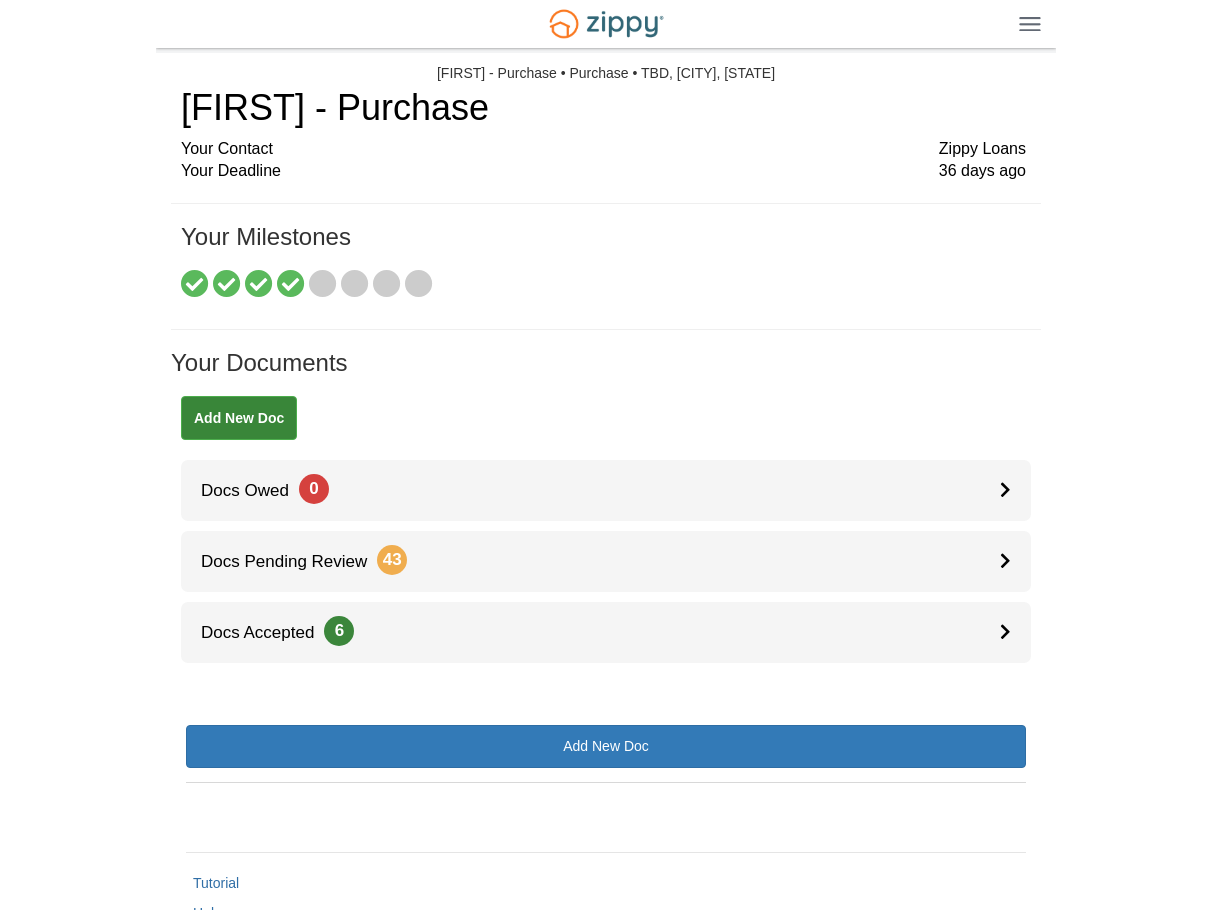 scroll, scrollTop: 0, scrollLeft: 0, axis: both 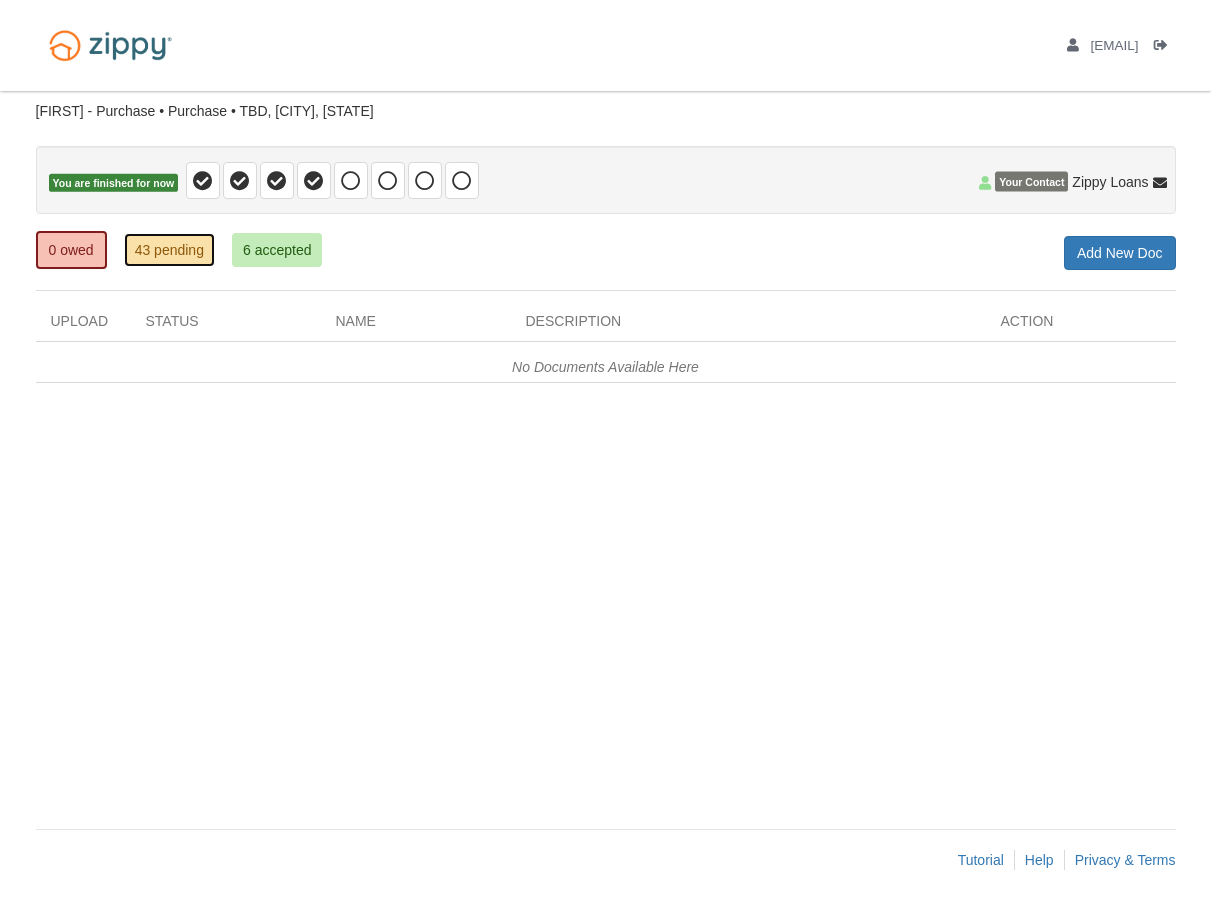 click on "43 pending" at bounding box center (169, 250) 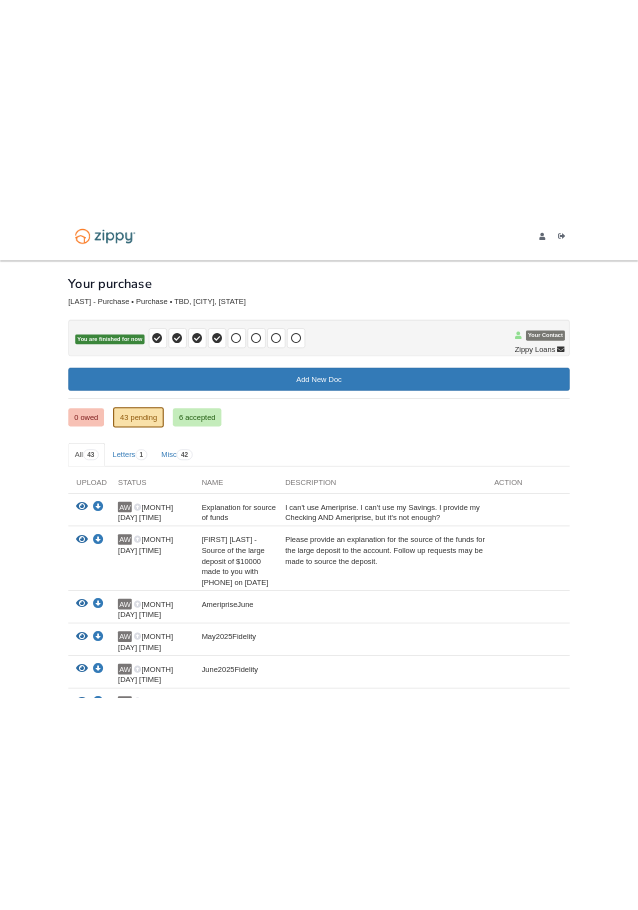 scroll, scrollTop: 0, scrollLeft: 0, axis: both 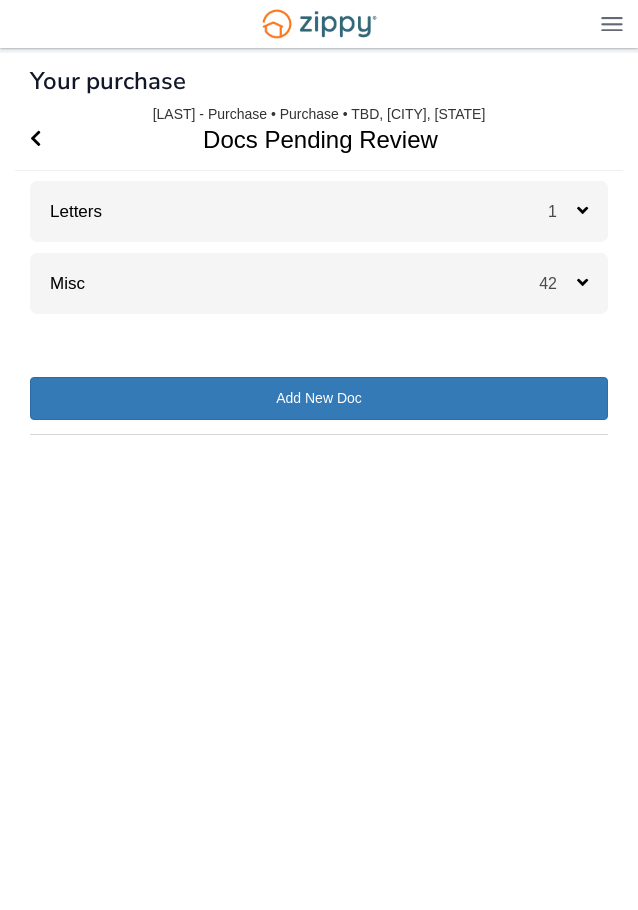 click on "×
×
×
Pending Add Document Notice
document  will be included in the email sent to
Personal Note in Email to
Email Notice
Cancel
Send notice of new request to
Stack & send accepted documents from
Add new document for
Your
purchase" at bounding box center [319, 452] 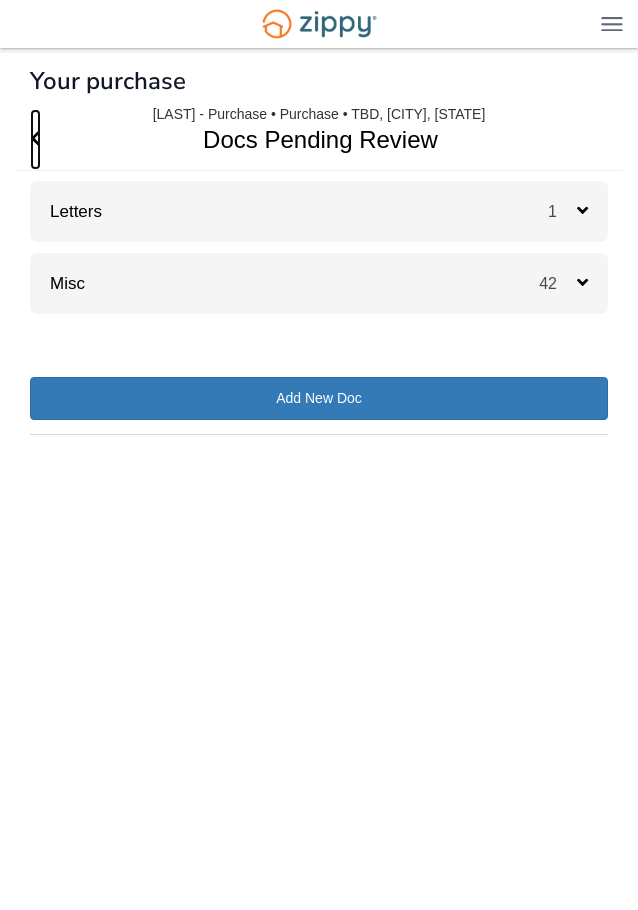 click at bounding box center [35, 138] 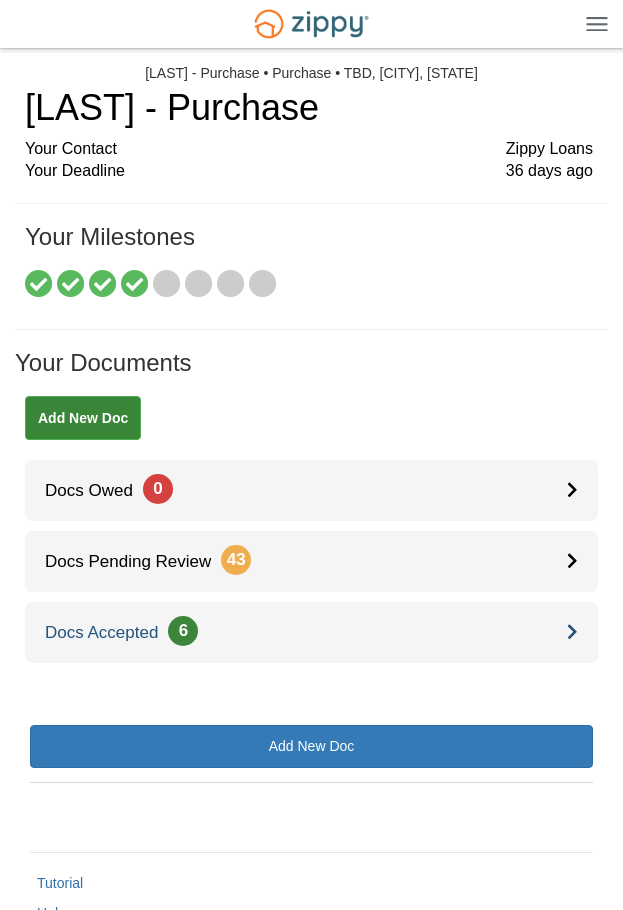 scroll, scrollTop: 0, scrollLeft: 0, axis: both 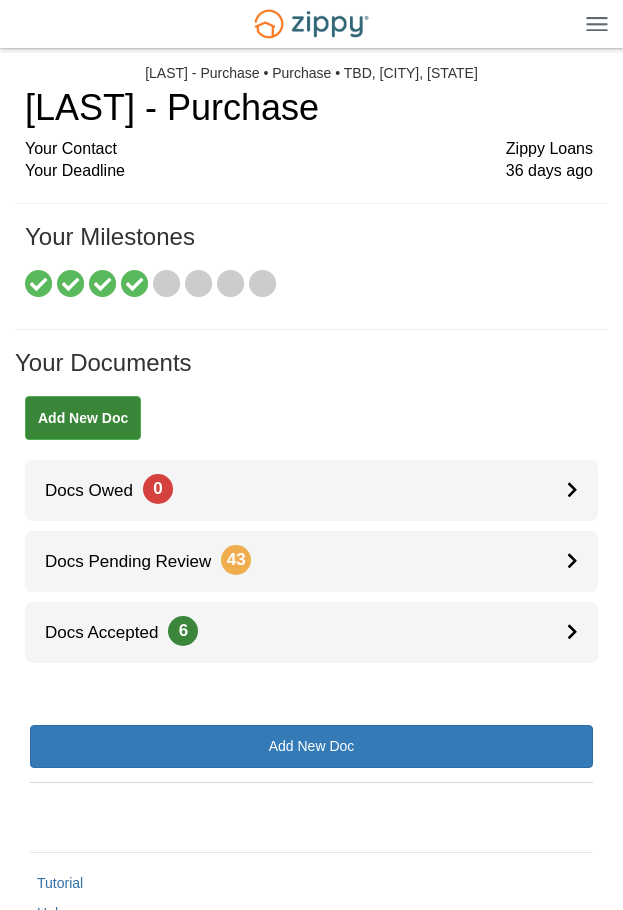 click on "×
×
×
Pending Add Document Notice
document  will be included in the email sent to
Personal Note in Email to
Email Notice
Cancel
Send notice of new request to
Stack & send accepted documents from
Add new document for
Your
purchase" at bounding box center (311, 442) 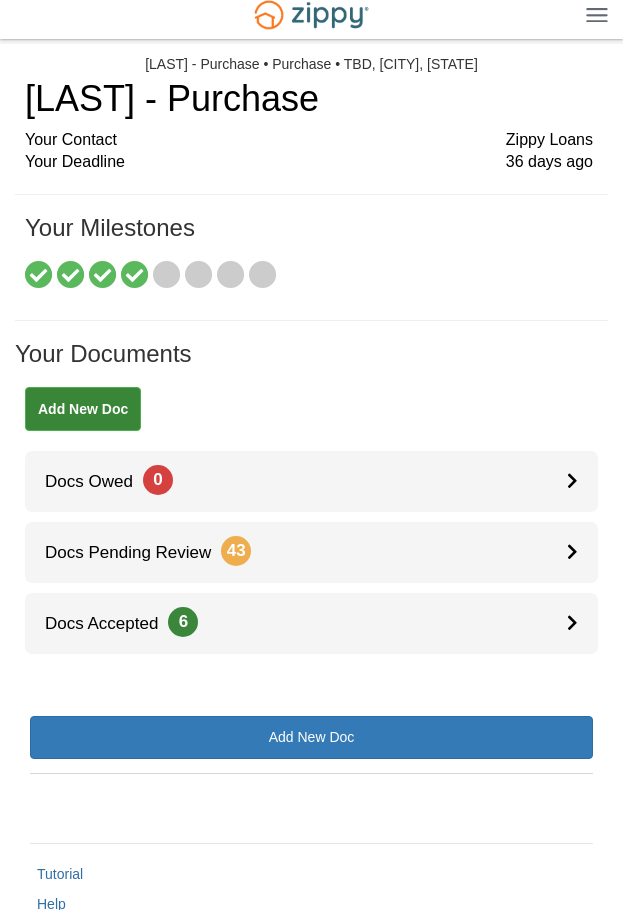 scroll, scrollTop: 0, scrollLeft: 0, axis: both 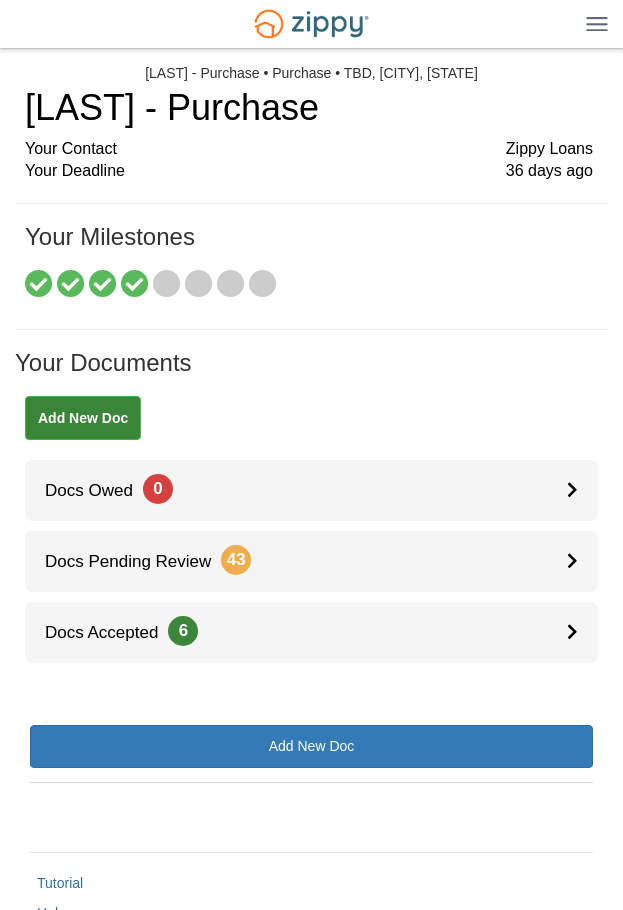 click on "Your Documents" at bounding box center [311, 373] 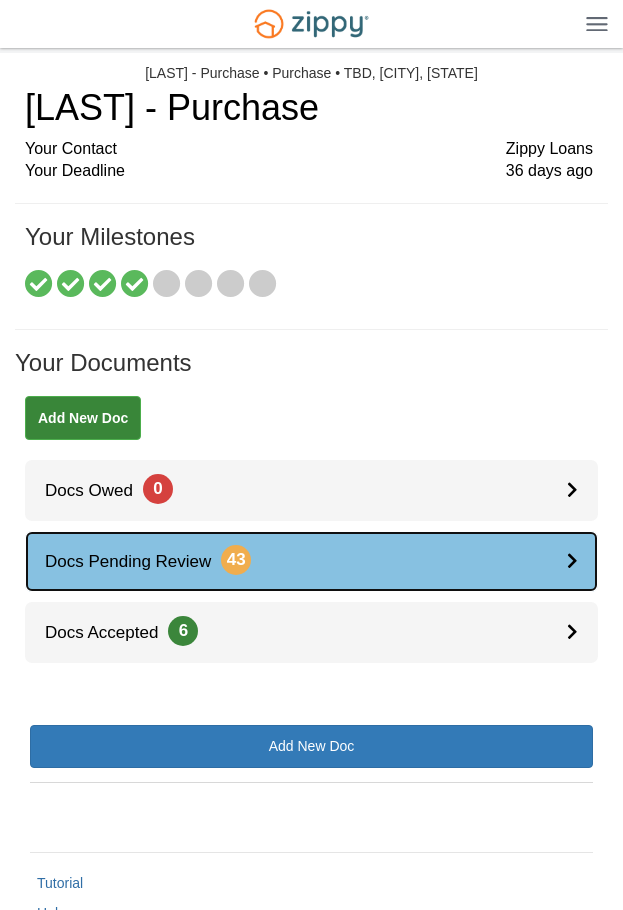 click on "Docs Pending Review 43" at bounding box center [311, 561] 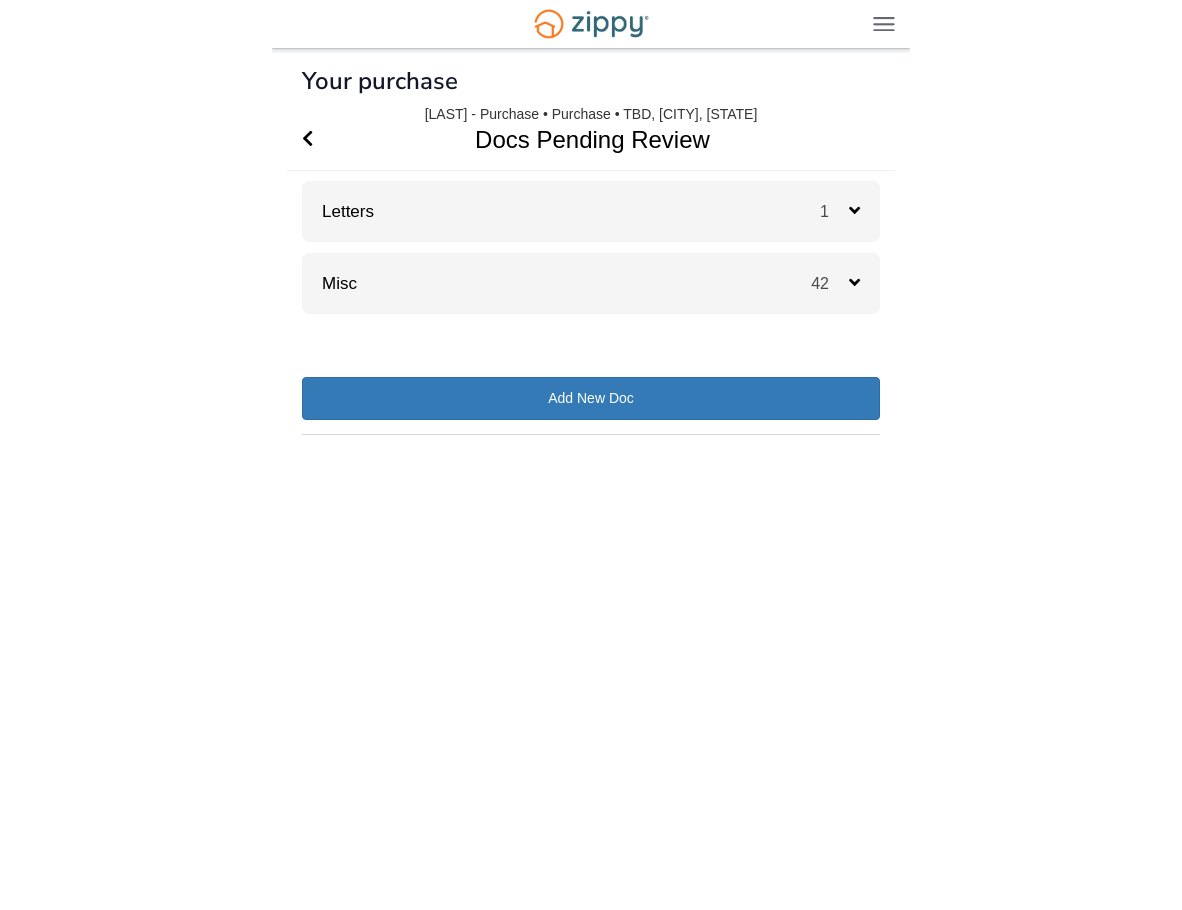 scroll, scrollTop: 0, scrollLeft: 0, axis: both 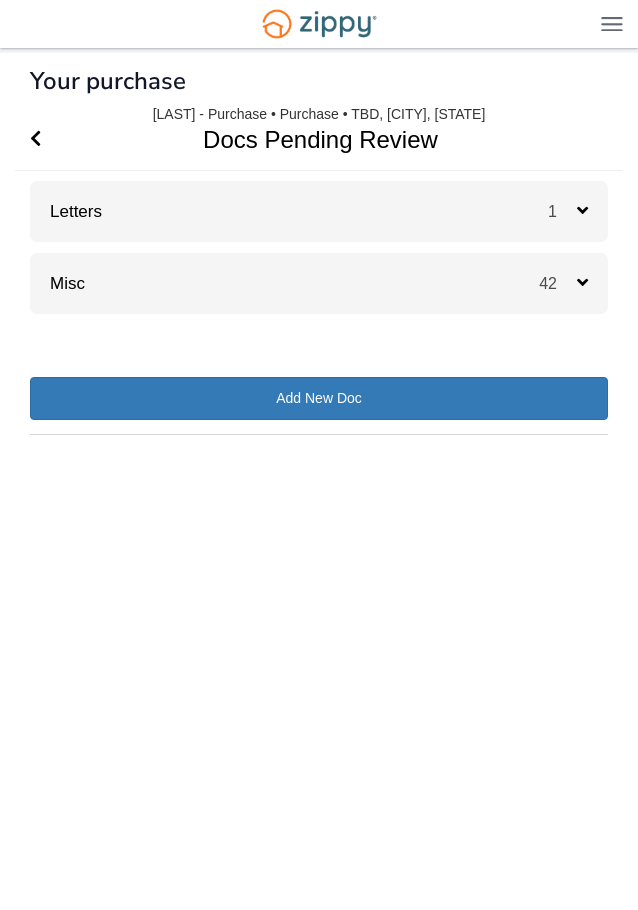 click on "Letters
1" at bounding box center [319, 211] 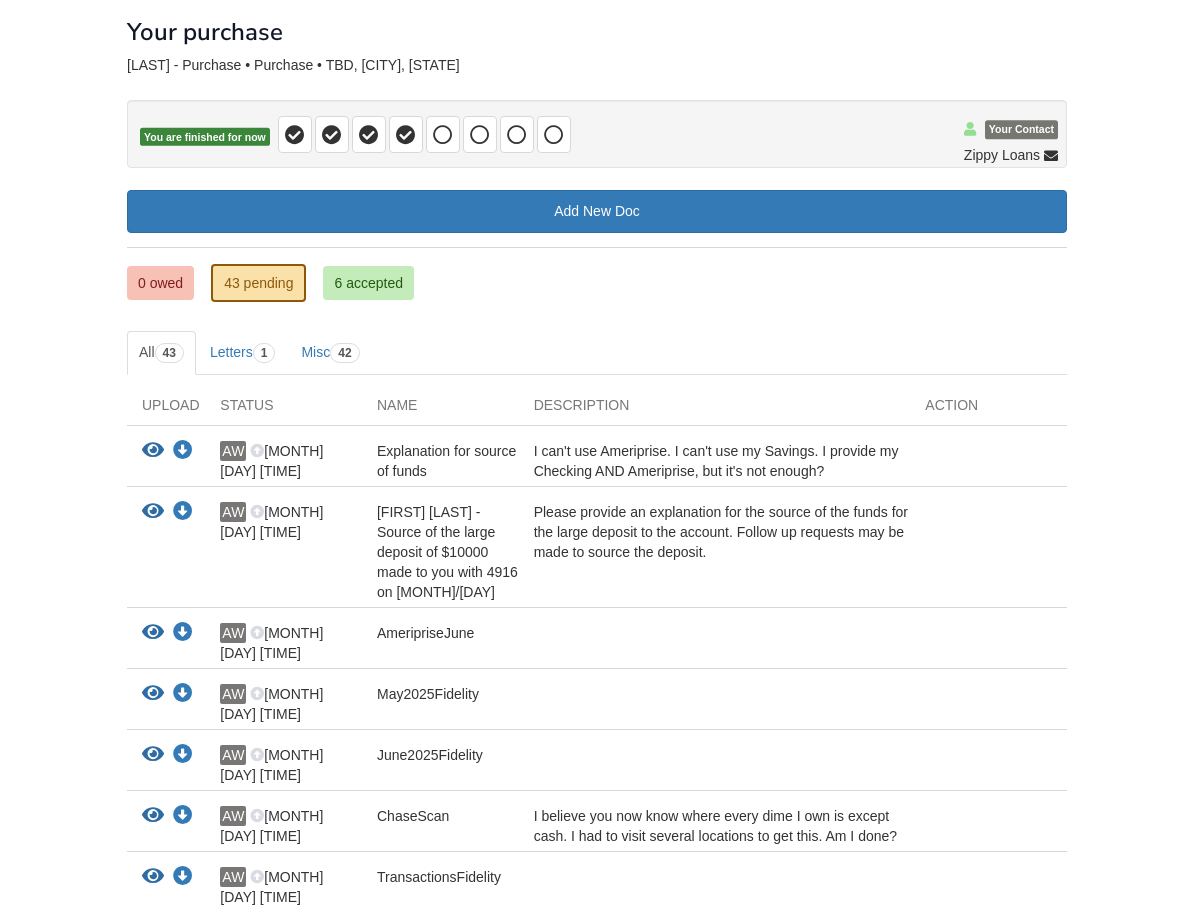 scroll, scrollTop: 0, scrollLeft: 0, axis: both 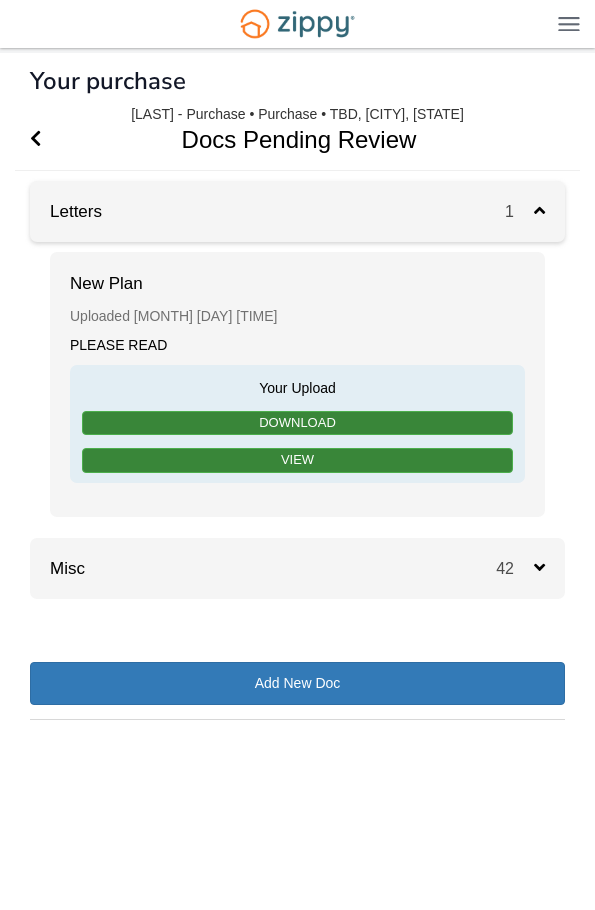 click at bounding box center [539, 210] 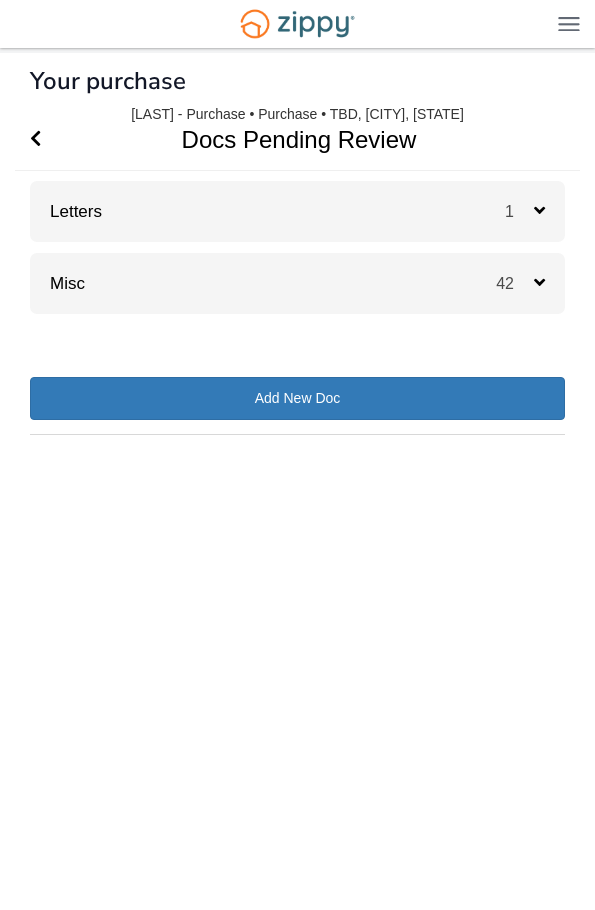 click at bounding box center [539, 282] 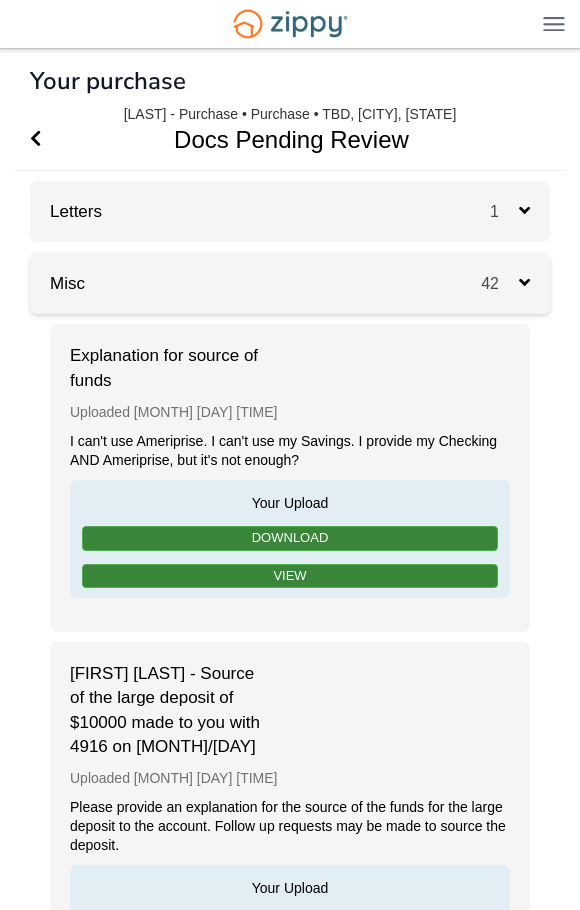 click on "42" at bounding box center [515, 283] 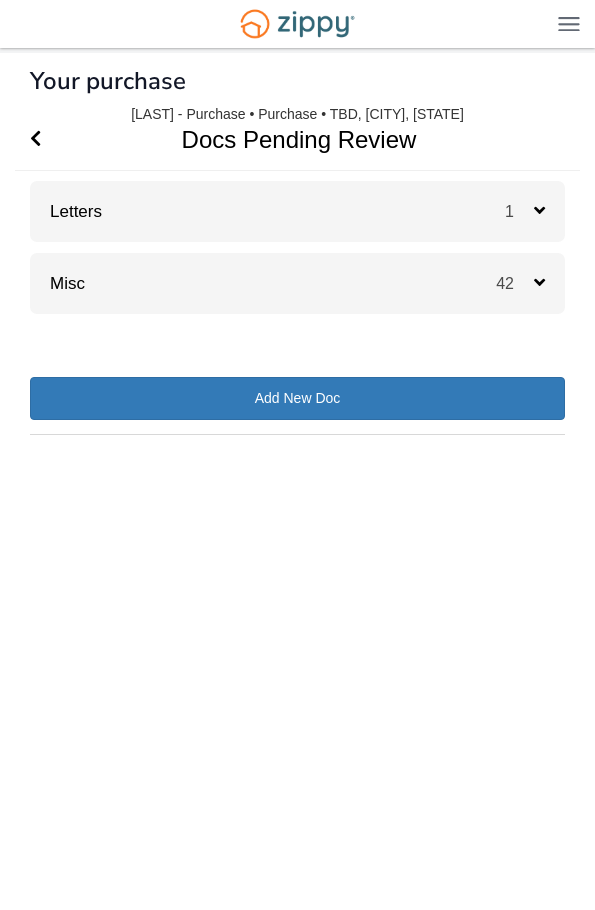 click on "×
×
×
Pending Add Document Notice
document  will be included in the email sent to
Personal Note in Email to
Email Notice
Cancel
Send notice of new request to
Stack & send accepted documents from
Add new document for
Your
purchase" at bounding box center (297, 452) 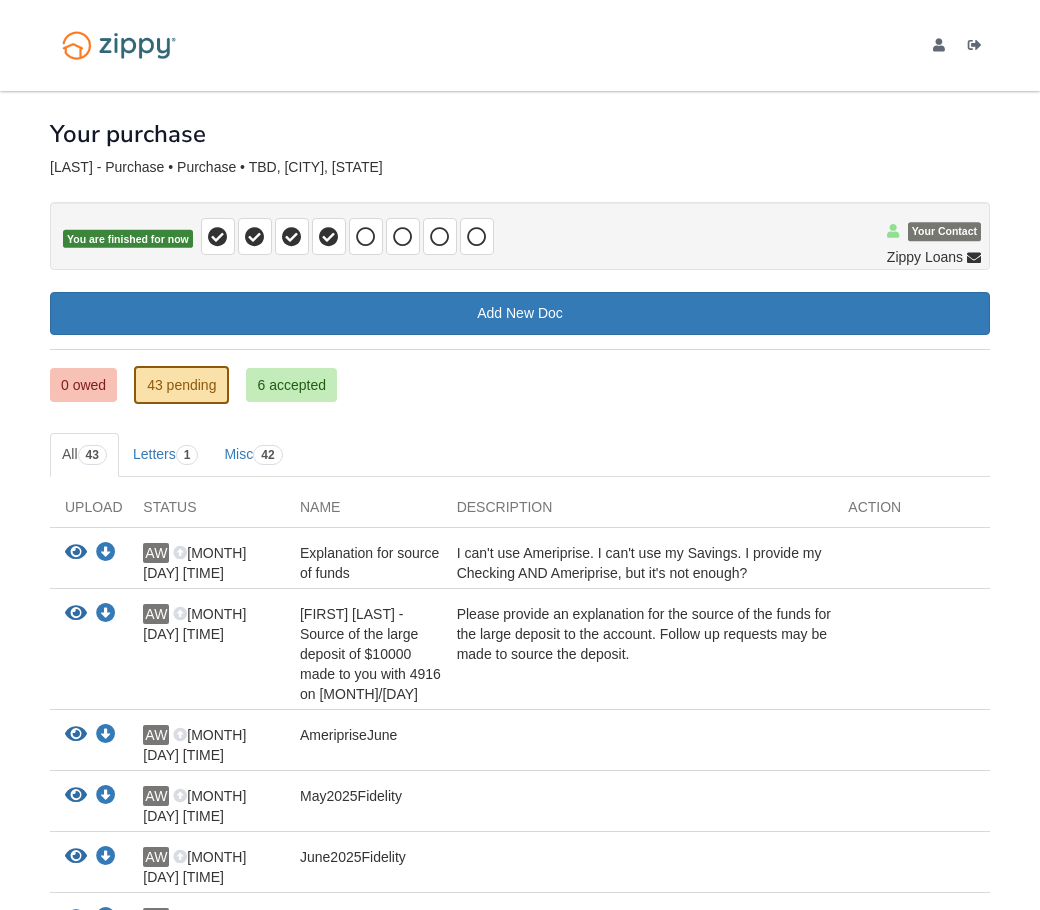 click on "Your
purchase" at bounding box center (520, 119) 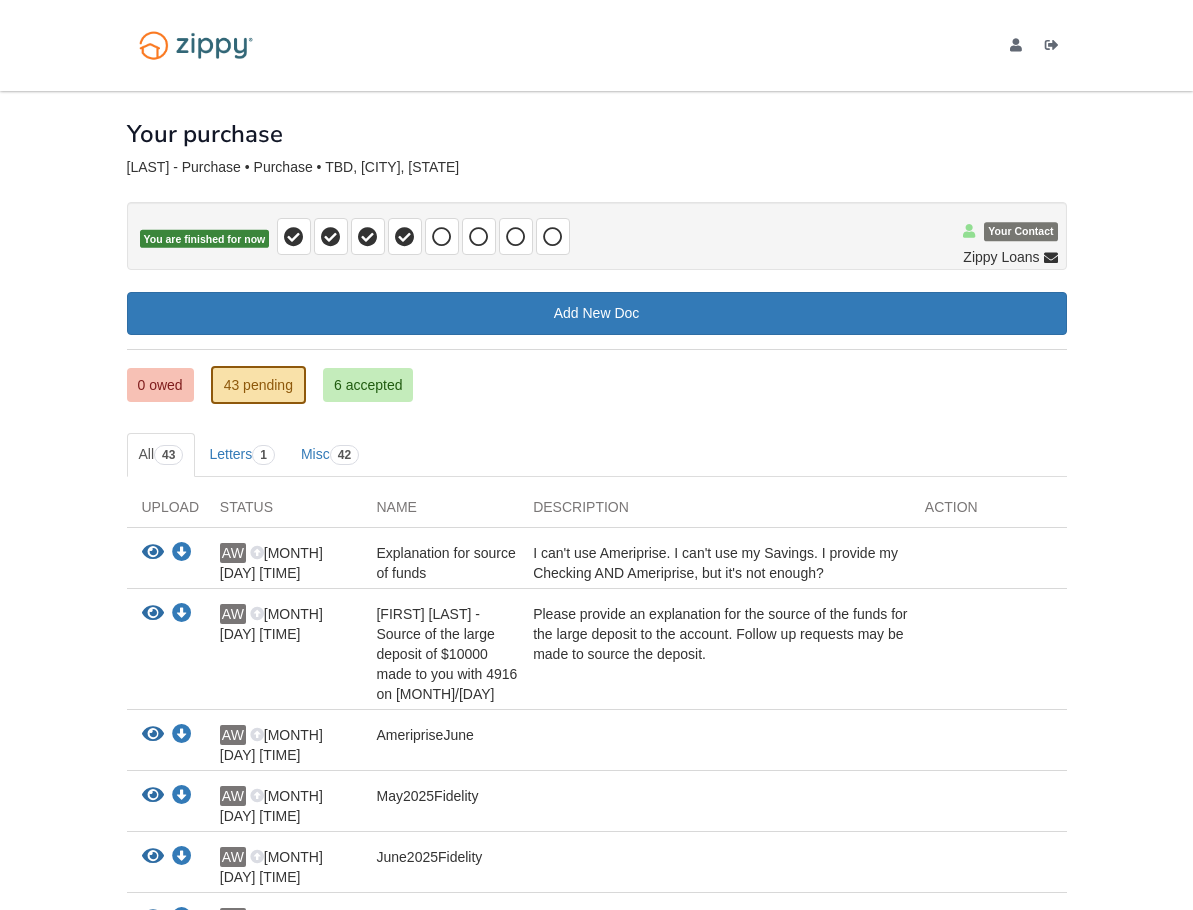click on "Please provide an explanation for the source of the funds for the large deposit to the account.  Follow up requests may be made to source the deposit." at bounding box center (714, 654) 